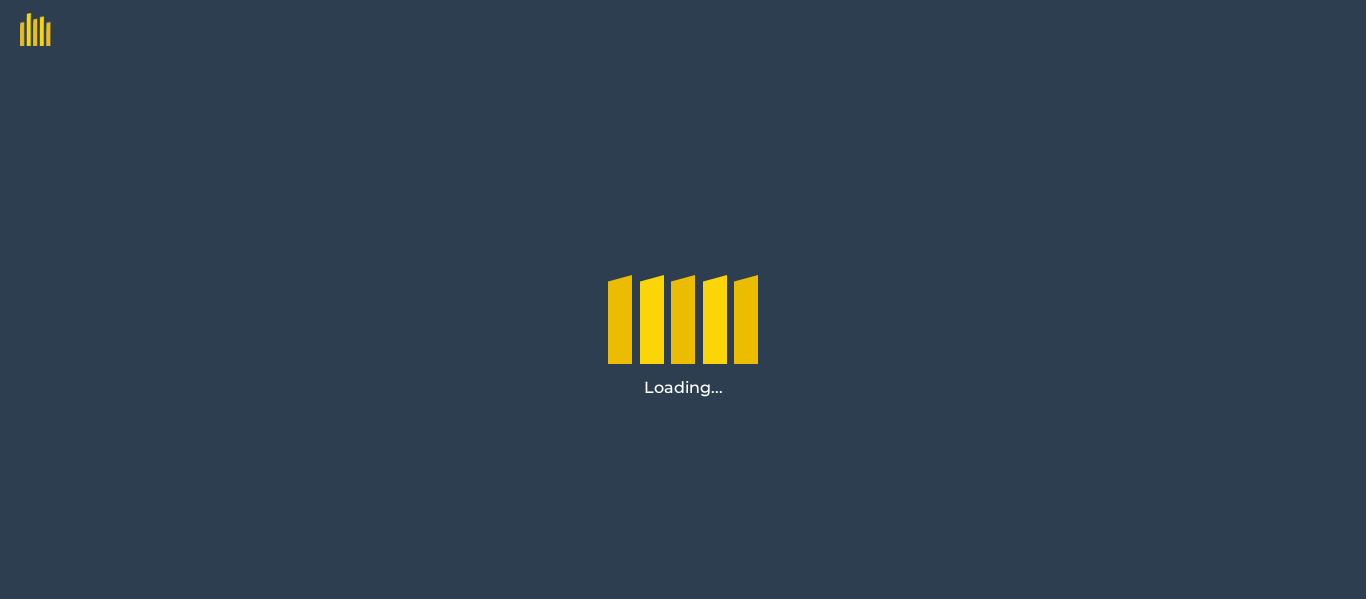 scroll, scrollTop: 0, scrollLeft: 0, axis: both 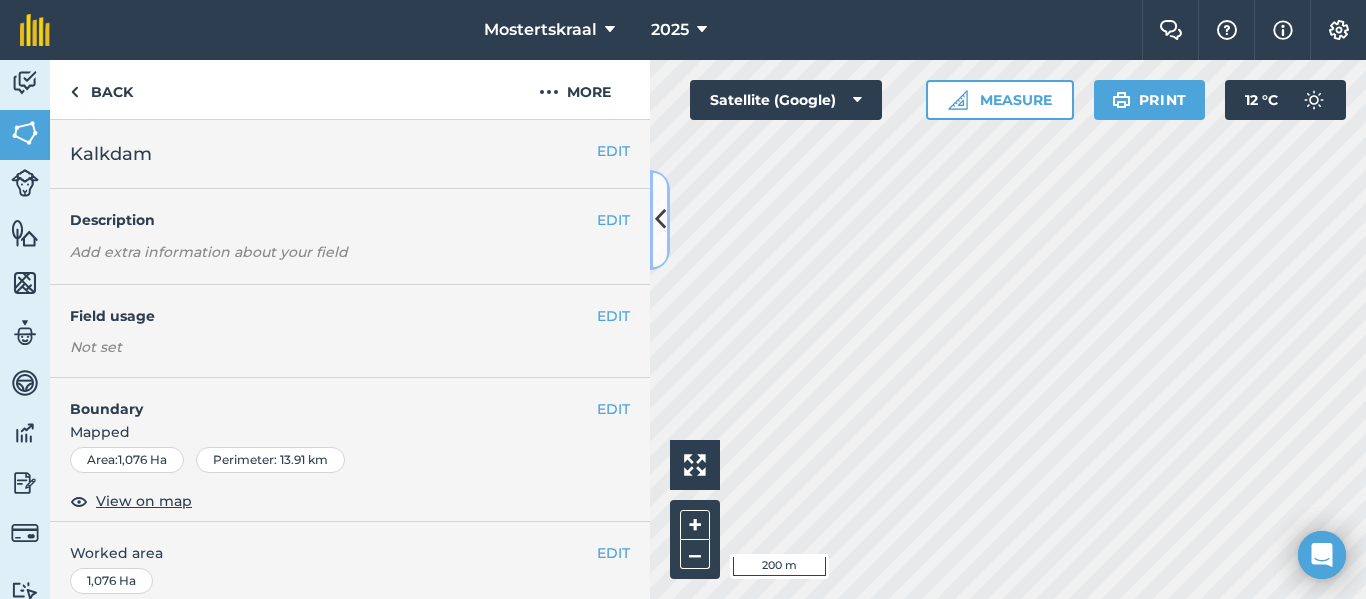 click at bounding box center (660, 220) 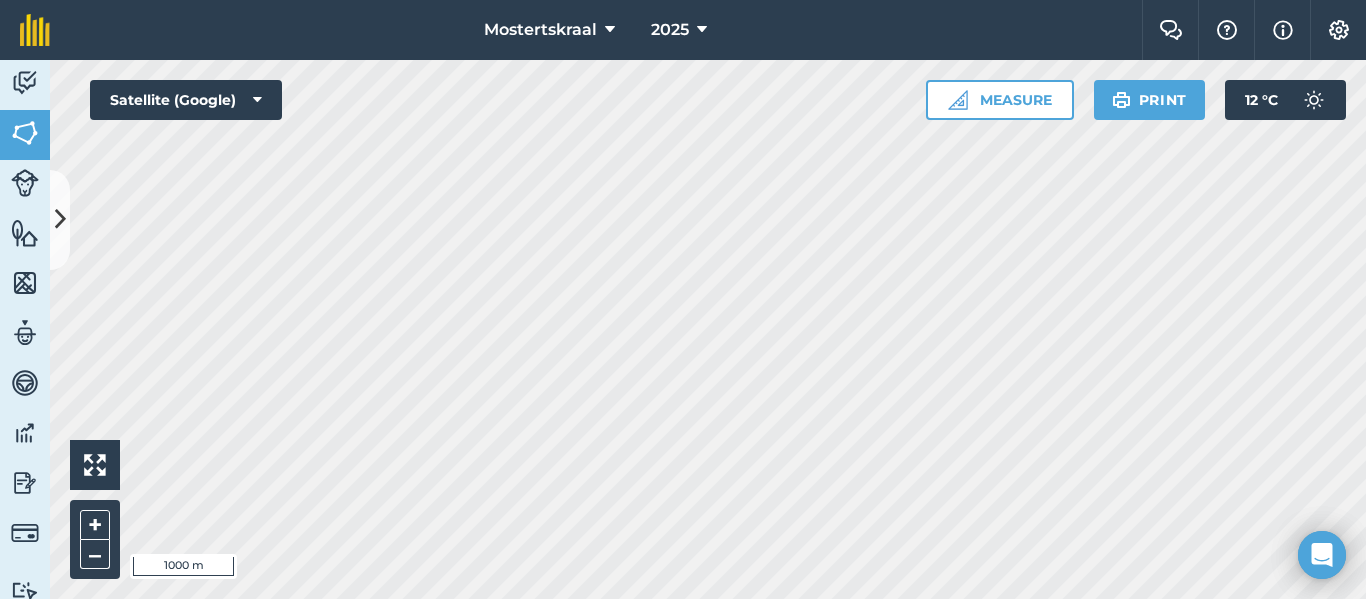 click on "Mostertskraal 2025 Farm Chat Help Info Settings Mostertskraal  -  2025 Printed on  [DATE] Field usages No usage set [PERSON_NAME] word bewei Moontlik Verhuur Other Other Rus Vir Kapaters - Nie nou bewei Feature types Trees Water Activity Fields Livestock Features Maps Team Vehicles Data Reporting Billing Tutorials Tutorials   Back   More EDIT Kalkdam EDIT Description Add extra information about your field EDIT Field usage Not set EDIT Boundary   Mapped Area :  1,076   Ha Perimeter :   13.91   km   View on map EDIT Worked area 1,076   Ha Sub-fields   Divide your fields into sections, e.g. for multiple crops or grazing blocks   Add sub-fields Livestock: 9 months 26 days rest Add field job Add note   Field Health To-Do Field History Reports There are no outstanding tasks for this field. Hello i 1000 m + – Satellite (Google) Measure Print 12   ° C" at bounding box center [683, 299] 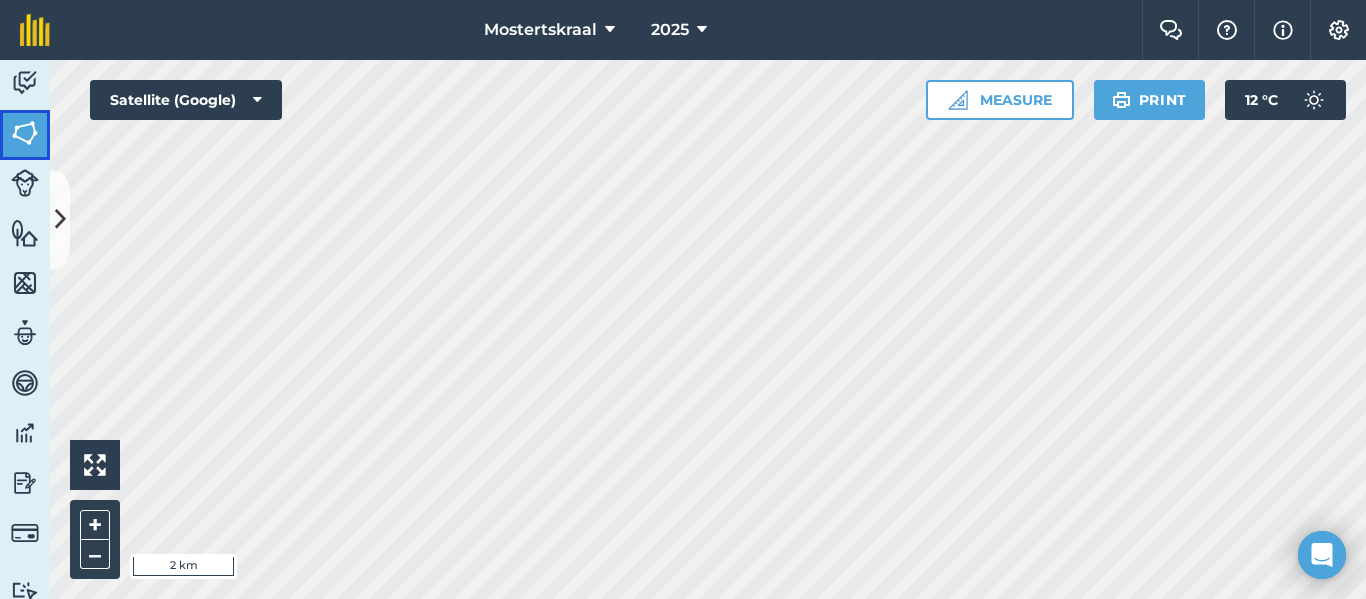 click at bounding box center (25, 133) 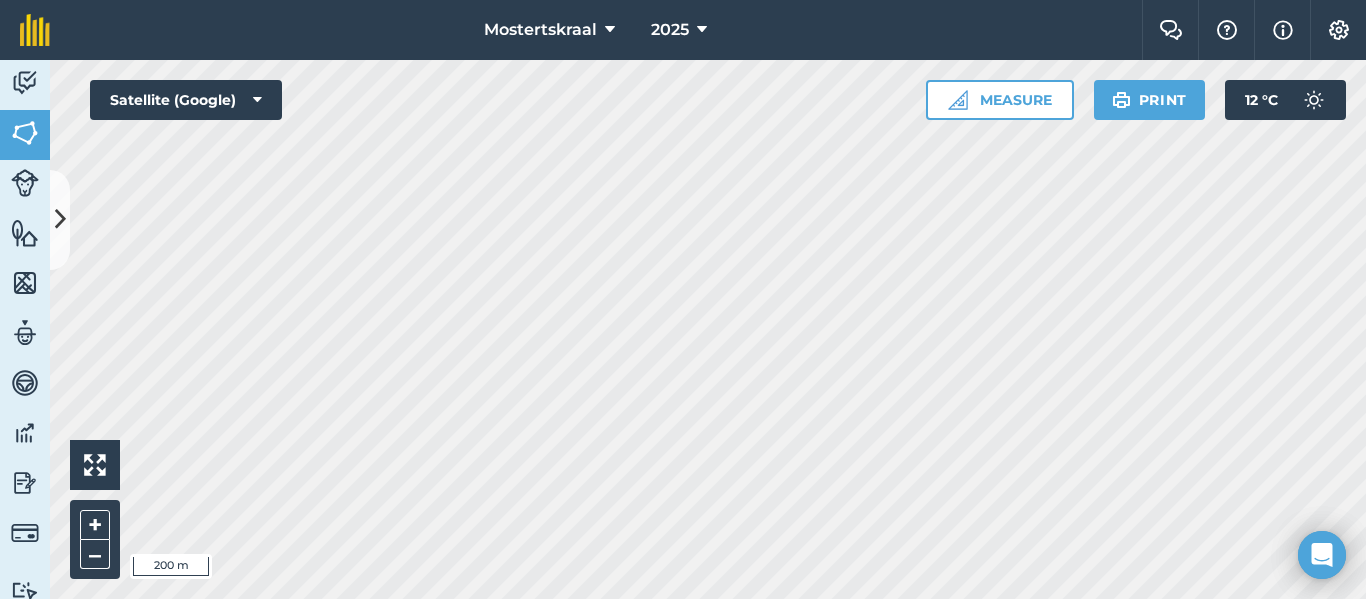 click on "Mostertskraal 2025 Farm Chat Help Info Settings Mostertskraal  -  2025 Printed on  [DATE] Field usages No usage set [PERSON_NAME] word bewei Moontlik Verhuur Other Other Rus Vir Kapaters - Nie nou bewei Feature types Trees Water Activity Fields Livestock Features Maps Team Vehicles Data Reporting Billing Tutorials Tutorials Fields   Add   Set usage Visibility: On Total area :  10,040   Ha Edit fields By usages, Filters (1) No usage set 12,340   Ha Akkedisbult 0.1706   Ha Ben 945.6   Ha Brak 201.5   Ha Buiteloop 743.9   Ha Damplaas 337   Ha Dassieland 0.977   Ha Driebeen 225.4   Ha Ged 1 [PERSON_NAME] "[GEOGRAPHIC_DATA]" No 344  - [GEOGRAPHIC_DATA] 385.1   Ha Ged 1 [PERSON_NAME] "[GEOGRAPHIC_DATA]" No 344  - Kleinkampie 195   Ha Ged 1 [PERSON_NAME] "Blaauwboschkuil" No 344  - Mcken 1,536   Ha Ged 1 [PERSON_NAME] "Blaauwboschkuil" No 344  - Pad [PERSON_NAME] 785.4   Ha Ged 1 [PERSON_NAME] "Blaauwboschkuil" No 344  - Rante 768   Ha Ged 5 [PERSON_NAME] Schilpadkop  1,767   Ha Grootkamp 1,010   Ha Hospitaalkamp 0.2909   Ha Huis en [GEOGRAPHIC_DATA] 17.43   Ha Kalkdam   Ha" at bounding box center (683, 299) 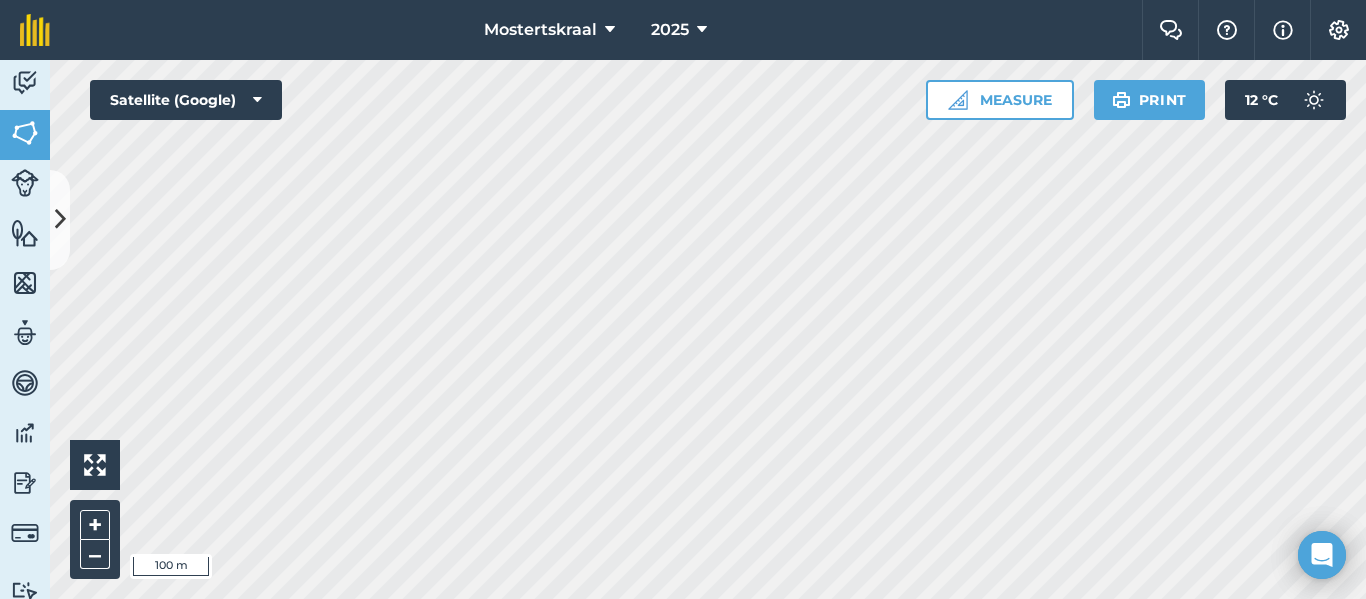 click on "Mostertskraal 2025 Farm Chat Help Info Settings Mostertskraal  -  2025 Printed on  [DATE] Field usages No usage set [PERSON_NAME] word bewei Moontlik Verhuur Other Other Rus Vir Kapaters - Nie nou bewei Feature types Trees Water Activity Fields Livestock Features Maps Team Vehicles Data Reporting Billing Tutorials Tutorials Fields   Add   Set usage Visibility: On Total area :  10,040   Ha Edit fields By usages, Filters (1) No usage set 12,340   Ha Akkedisbult 0.1706   Ha Ben 945.6   Ha Brak 201.5   Ha Buiteloop 743.9   Ha Damplaas 337   Ha Dassieland 0.977   Ha Driebeen 225.4   Ha Ged 1 [PERSON_NAME] "[GEOGRAPHIC_DATA]" No 344  - [GEOGRAPHIC_DATA] 385.1   Ha Ged 1 [PERSON_NAME] "[GEOGRAPHIC_DATA]" No 344  - Kleinkampie 195   Ha Ged 1 [PERSON_NAME] "Blaauwboschkuil" No 344  - Mcken 1,536   Ha Ged 1 [PERSON_NAME] "Blaauwboschkuil" No 344  - Pad [PERSON_NAME] 785.4   Ha Ged 1 [PERSON_NAME] "Blaauwboschkuil" No 344  - Rante 768   Ha Ged 5 [PERSON_NAME] Schilpadkop  1,767   Ha Grootkamp 1,010   Ha Hospitaalkamp 0.2909   Ha Huis en [GEOGRAPHIC_DATA] 17.43" at bounding box center (683, 299) 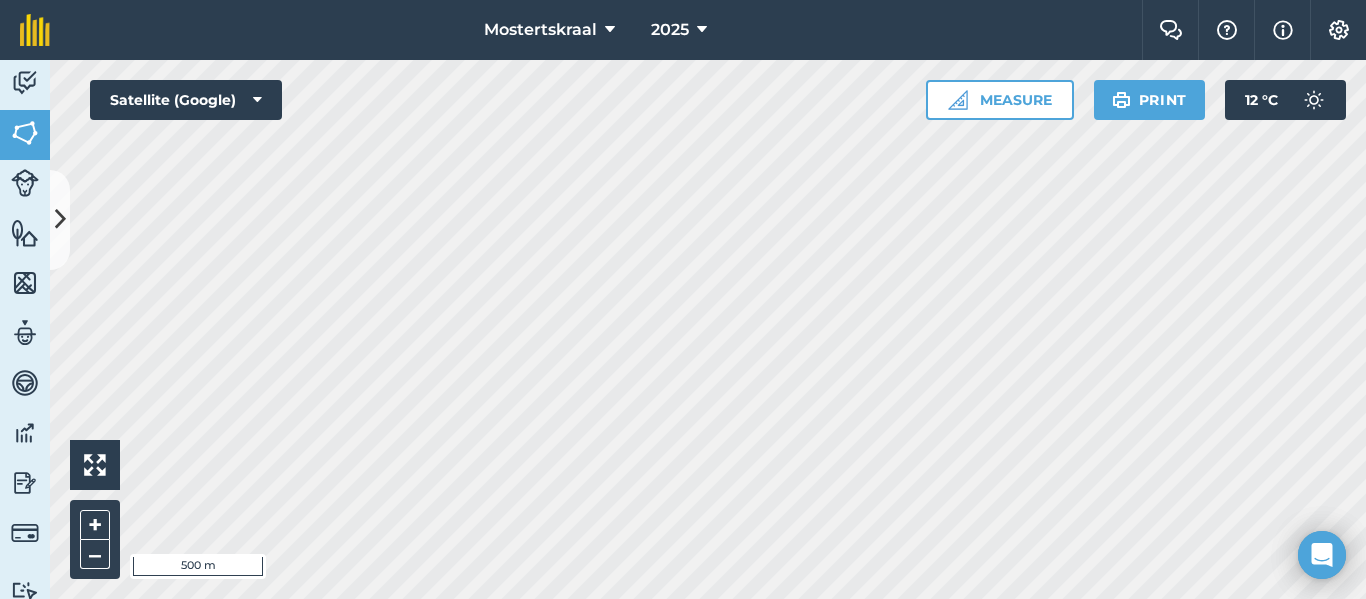 click on "Mostertskraal 2025 Farm Chat Help Info Settings Mostertskraal  -  2025 Printed on  [DATE] Field usages No usage set [PERSON_NAME] word bewei Moontlik Verhuur Other Other Rus Vir Kapaters - Nie nou bewei Feature types Trees Water Activity Fields Livestock Features Maps Team Vehicles Data Reporting Billing Tutorials Tutorials Fields   Add   Set usage Visibility: On Total area :  10,040   Ha Edit fields By usages, Filters (1) No usage set 12,340   Ha Akkedisbult 0.1706   Ha Ben 945.6   Ha Brak 201.5   Ha Buiteloop 743.9   Ha Damplaas 337   Ha Dassieland 0.977   Ha Driebeen 225.4   Ha Ged 1 [PERSON_NAME] "[GEOGRAPHIC_DATA]" No 344  - [GEOGRAPHIC_DATA] 385.1   Ha Ged 1 [PERSON_NAME] "[GEOGRAPHIC_DATA]" No 344  - Kleinkampie 195   Ha Ged 1 [PERSON_NAME] "Blaauwboschkuil" No 344  - Mcken 1,536   Ha Ged 1 [PERSON_NAME] "Blaauwboschkuil" No 344  - Pad [PERSON_NAME] 785.4   Ha Ged 1 [PERSON_NAME] "Blaauwboschkuil" No 344  - Rante 768   Ha Ged 5 [PERSON_NAME] Schilpadkop  1,767   Ha Grootkamp 1,010   Ha Hospitaalkamp 0.2909   Ha Huis en [GEOGRAPHIC_DATA] 17.43" at bounding box center (683, 299) 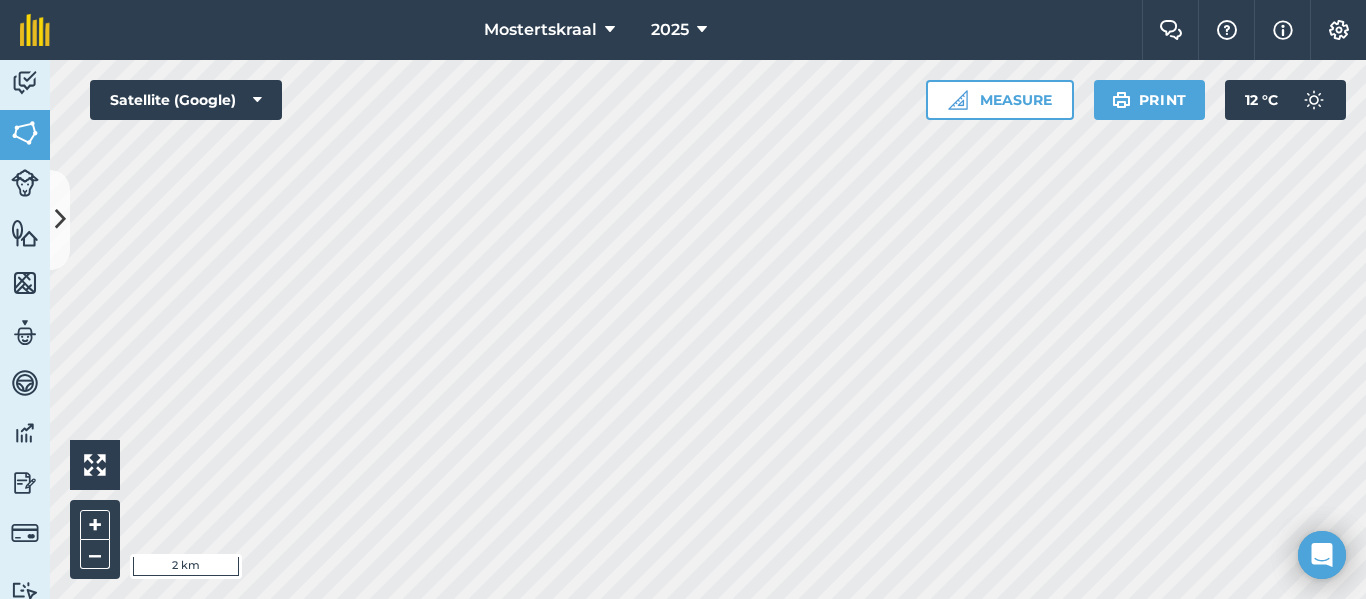 click on "Mostertskraal 2025 Farm Chat Help Info Settings Mostertskraal  -  2025 Printed on  [DATE] Field usages No usage set [PERSON_NAME] word bewei Moontlik Verhuur Other Other Rus Vir Kapaters - Nie nou bewei Feature types Trees Water Activity Fields Livestock Features Maps Team Vehicles Data Reporting Billing Tutorials Tutorials   Back   More EDIT Ged 1 [PERSON_NAME] "Blaauwboschkuil" No 344  EDIT Description Aan LANDBANK verbind. EDIT Field usage Not set EDIT Boundary   Mapped Area :  1,380   Ha Perimeter :   14.61   km   View on map EDIT Worked area 1,380   Ha Sub-fields   EDIT Ged 1 [PERSON_NAME] "[GEOGRAPHIC_DATA]" No 344   -  [GEOGRAPHIC_DATA] 385.1   Ha Ged 1 [PERSON_NAME] "[GEOGRAPHIC_DATA]" No 344   -  [GEOGRAPHIC_DATA] 195   Ha Ged 1 [PERSON_NAME] "[GEOGRAPHIC_DATA]" No 344   -  Mcken 1,536   Ha Ged 1 [PERSON_NAME] "[GEOGRAPHIC_DATA]" No 344   -  Pad [PERSON_NAME] 785.4   Ha Ged 1 [PERSON_NAME] "[GEOGRAPHIC_DATA]" No 344   -  Rante 768   Ha Total sub-field area: 3,669   Ha   Add sub-fields Add field job Add note   Field Health To-Do Field History i" at bounding box center [683, 299] 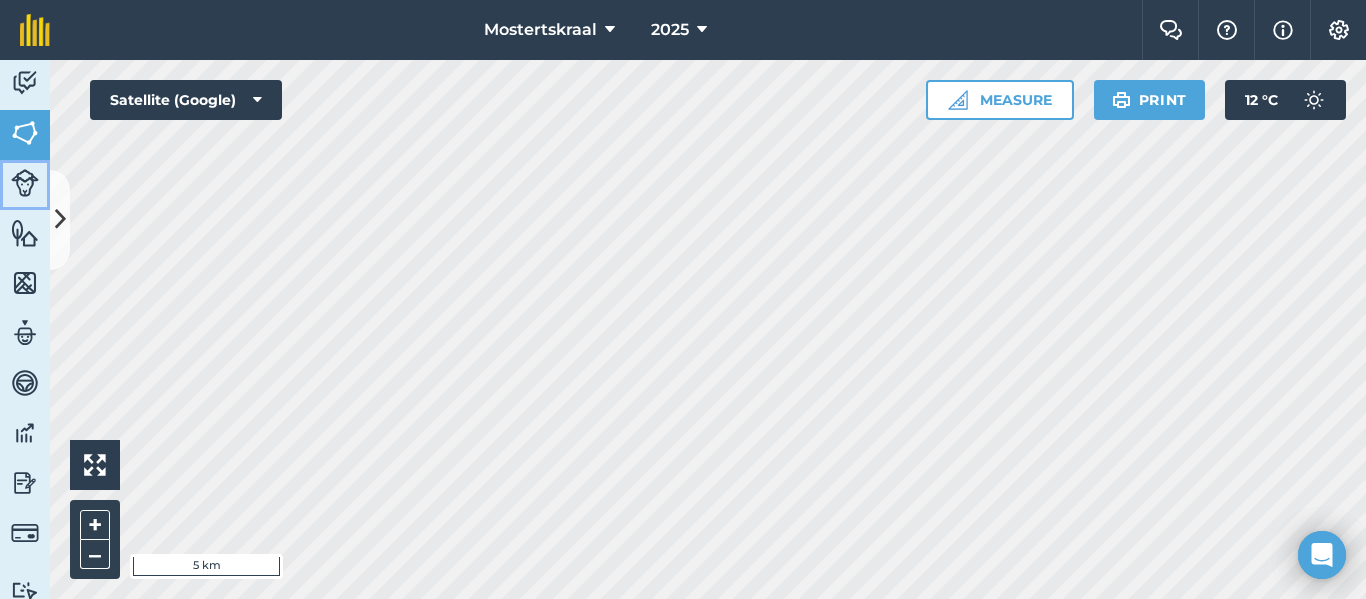 click at bounding box center [25, 183] 